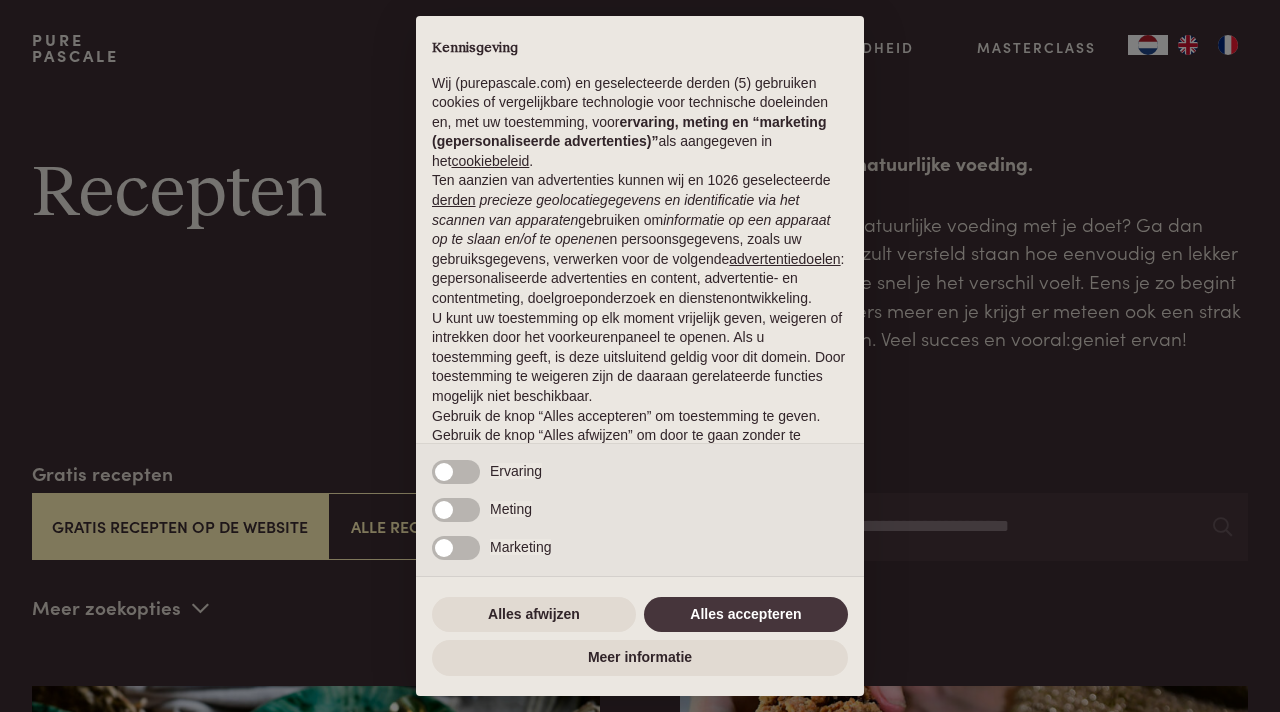 scroll, scrollTop: 0, scrollLeft: 0, axis: both 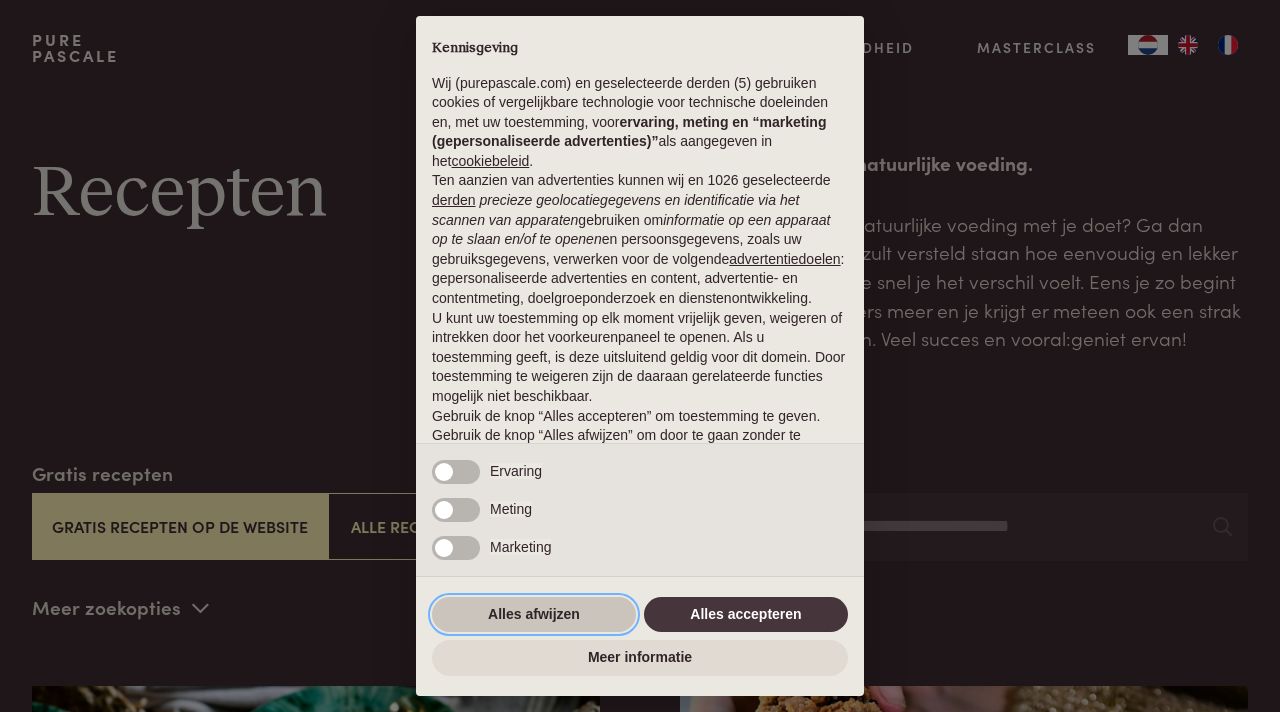 click on "Alles afwijzen" at bounding box center (534, 615) 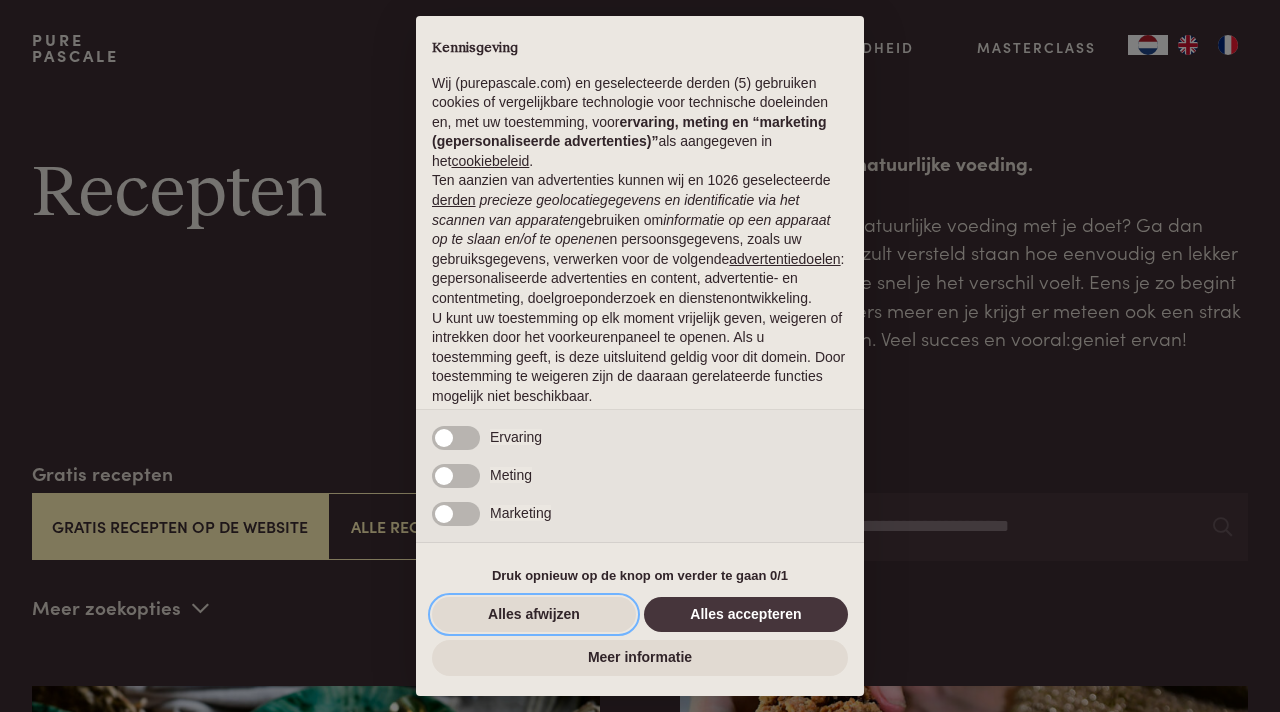 scroll, scrollTop: 92, scrollLeft: 0, axis: vertical 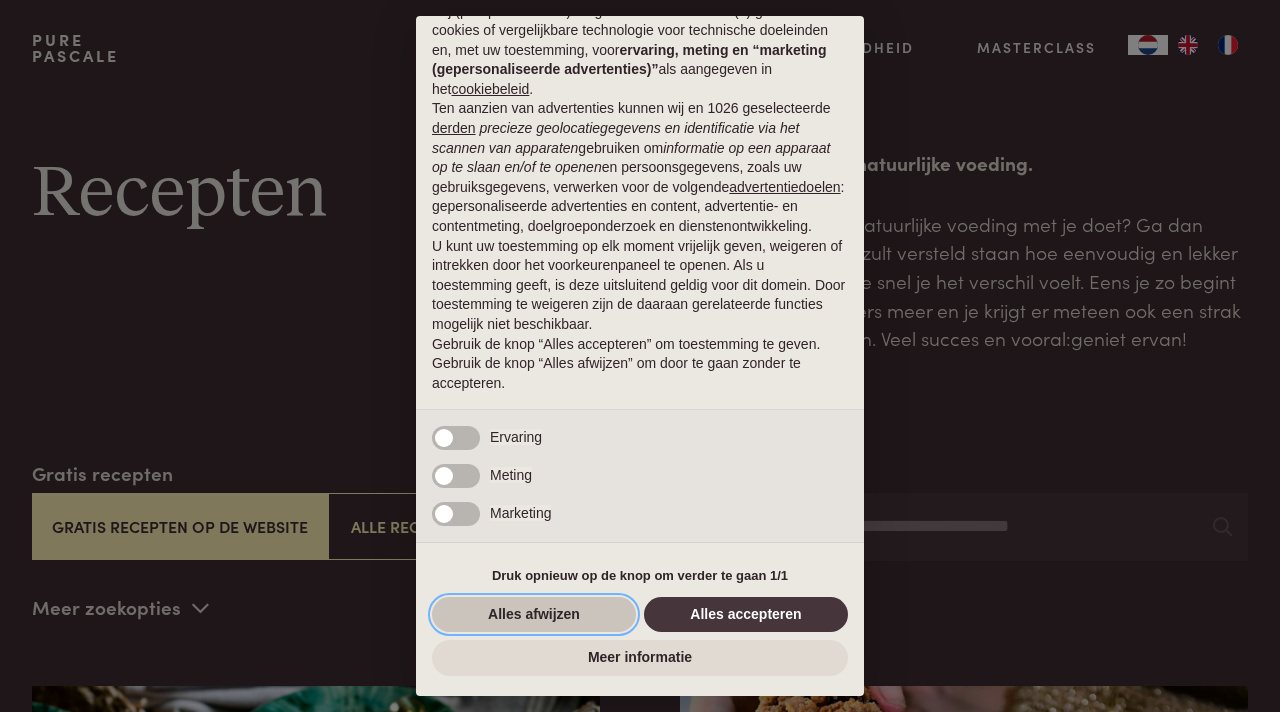 click on "Alles afwijzen" at bounding box center [534, 615] 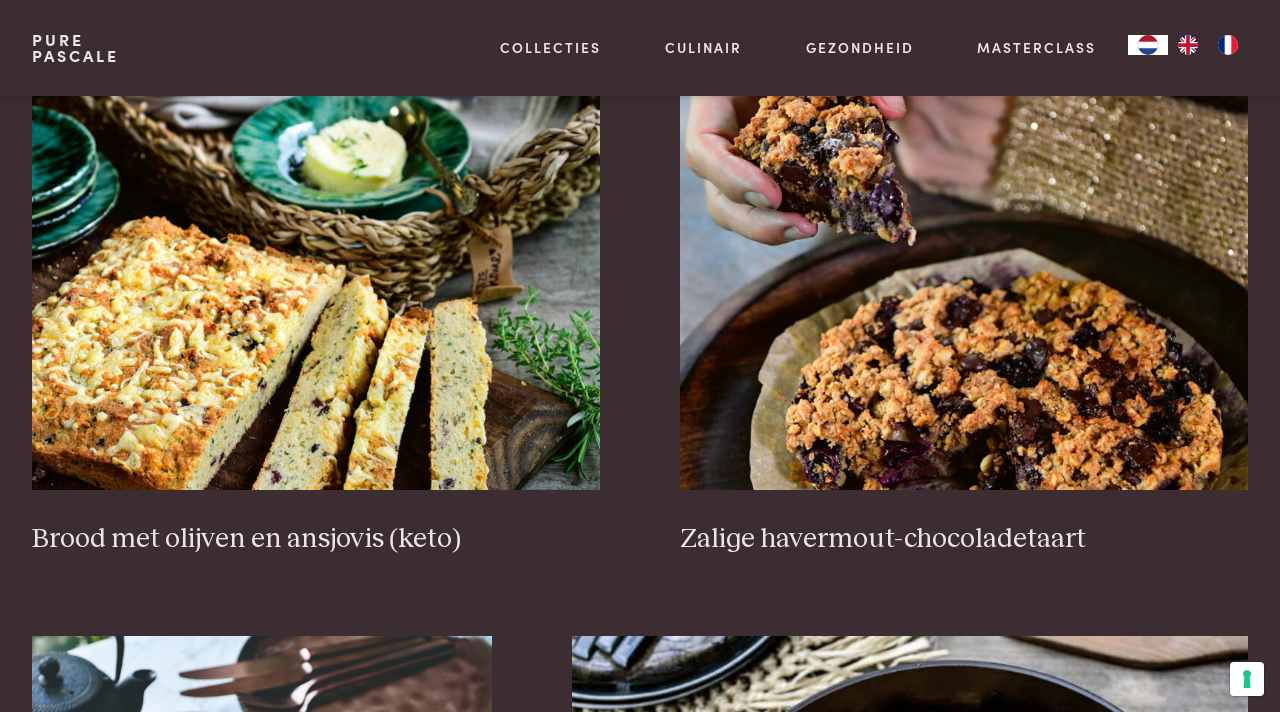 scroll, scrollTop: 578, scrollLeft: 0, axis: vertical 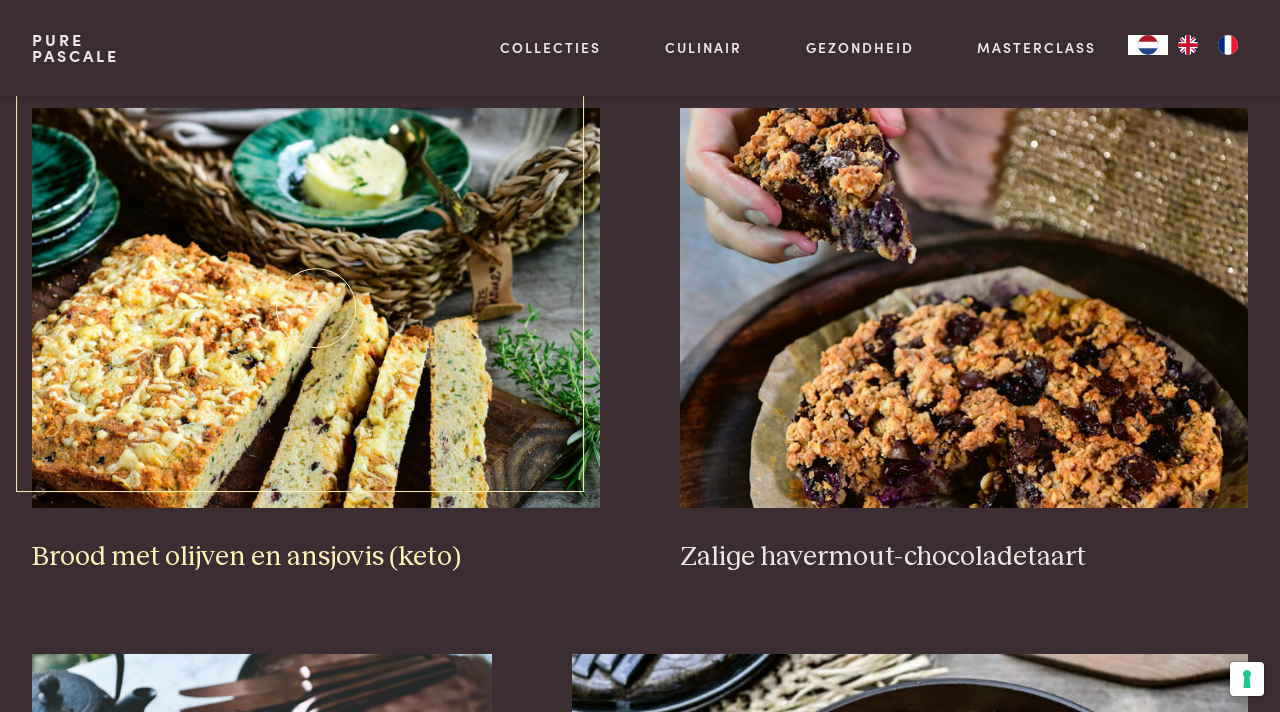 click at bounding box center [316, 308] 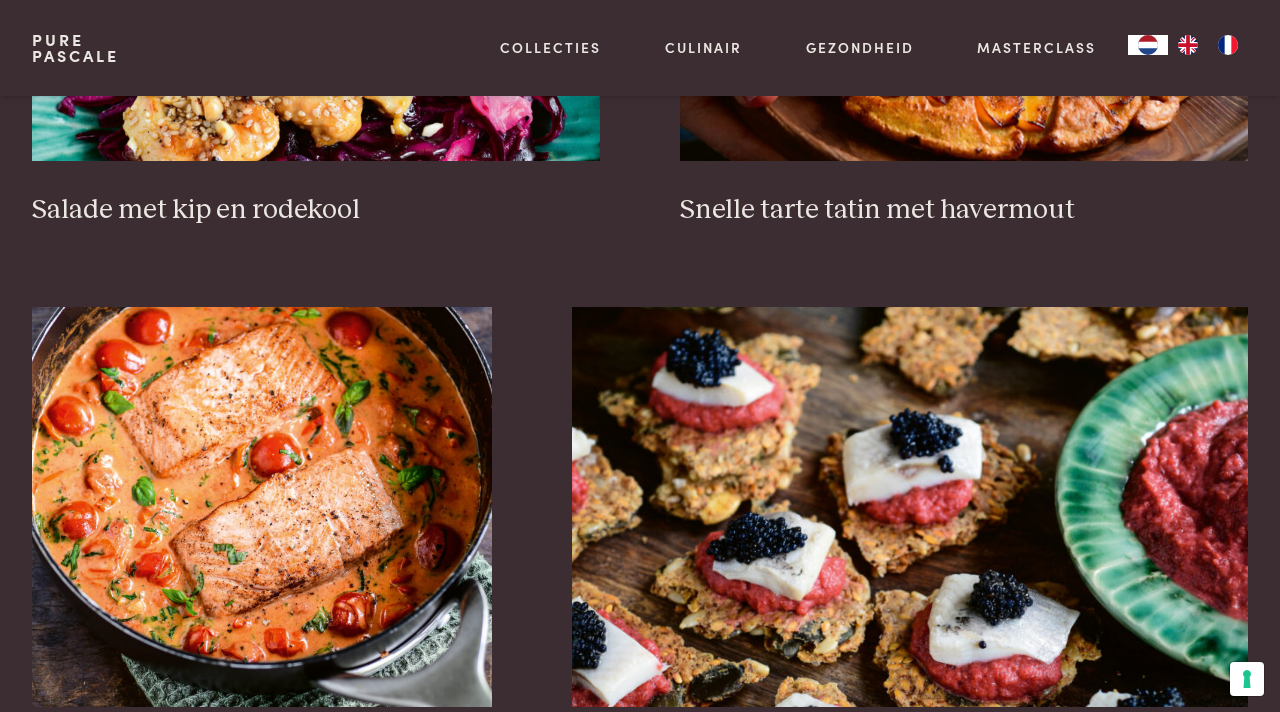 scroll, scrollTop: 2709, scrollLeft: 0, axis: vertical 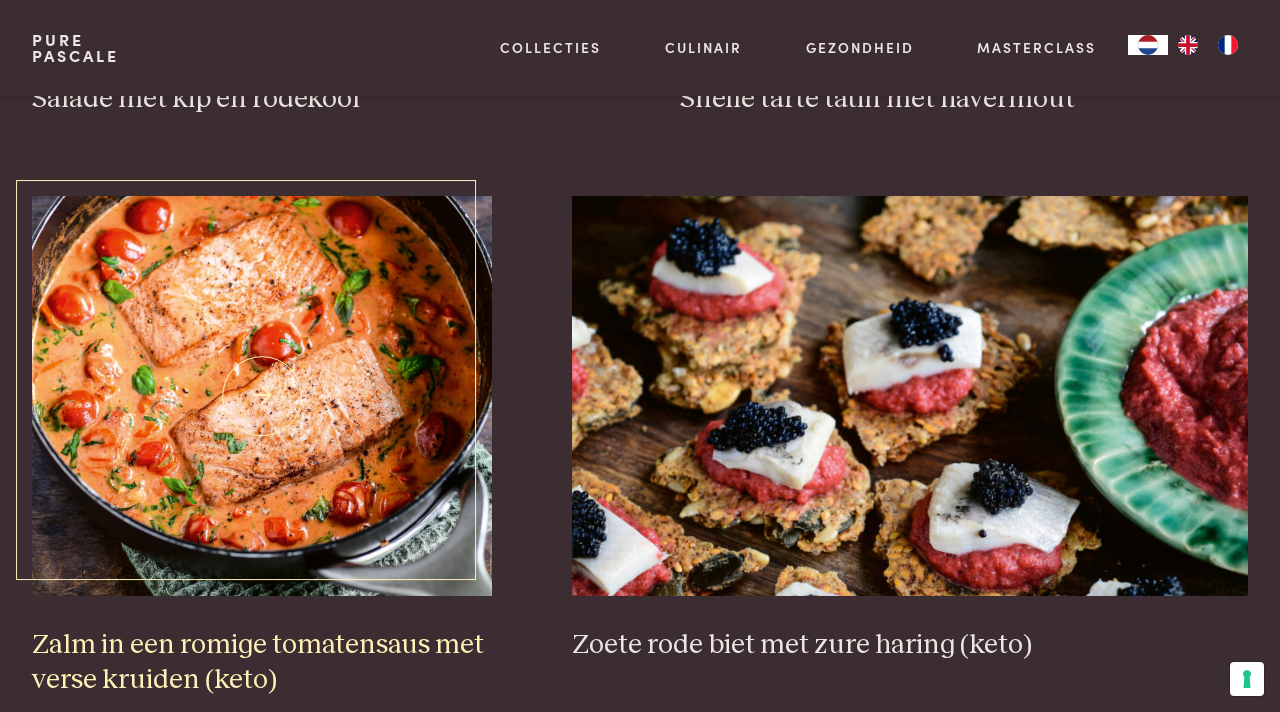 click at bounding box center [262, 396] 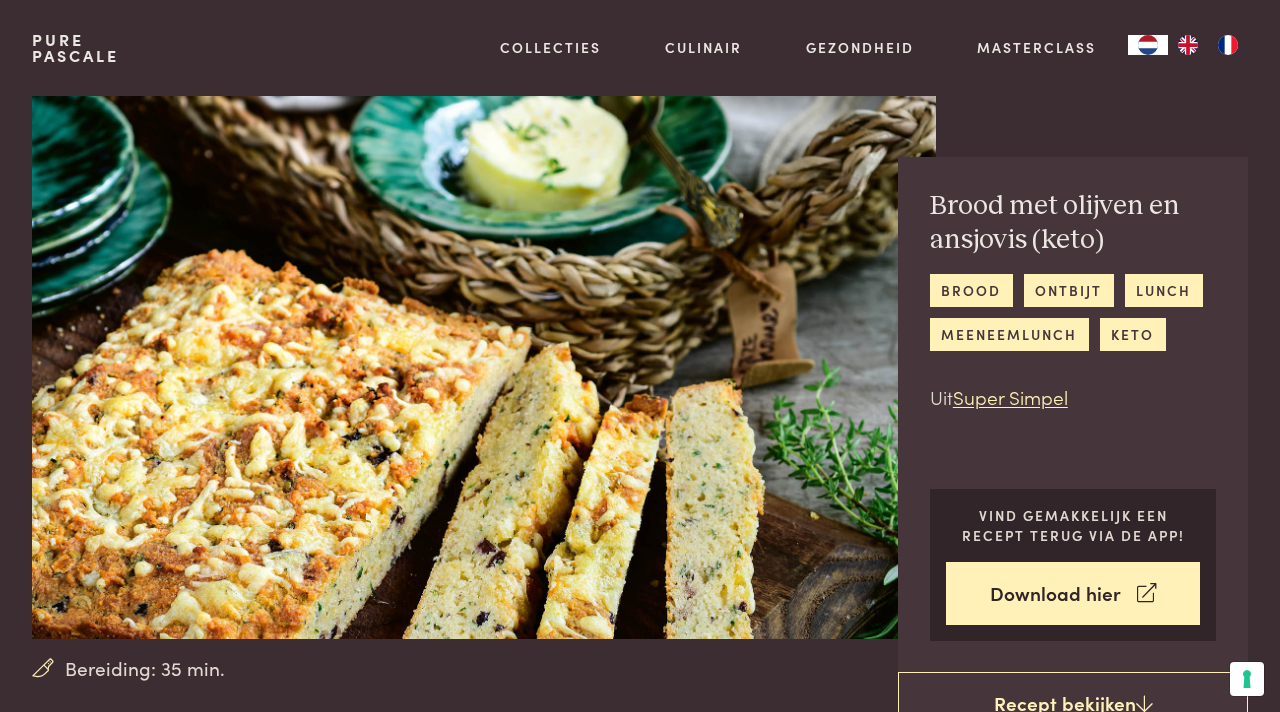 scroll, scrollTop: 0, scrollLeft: 0, axis: both 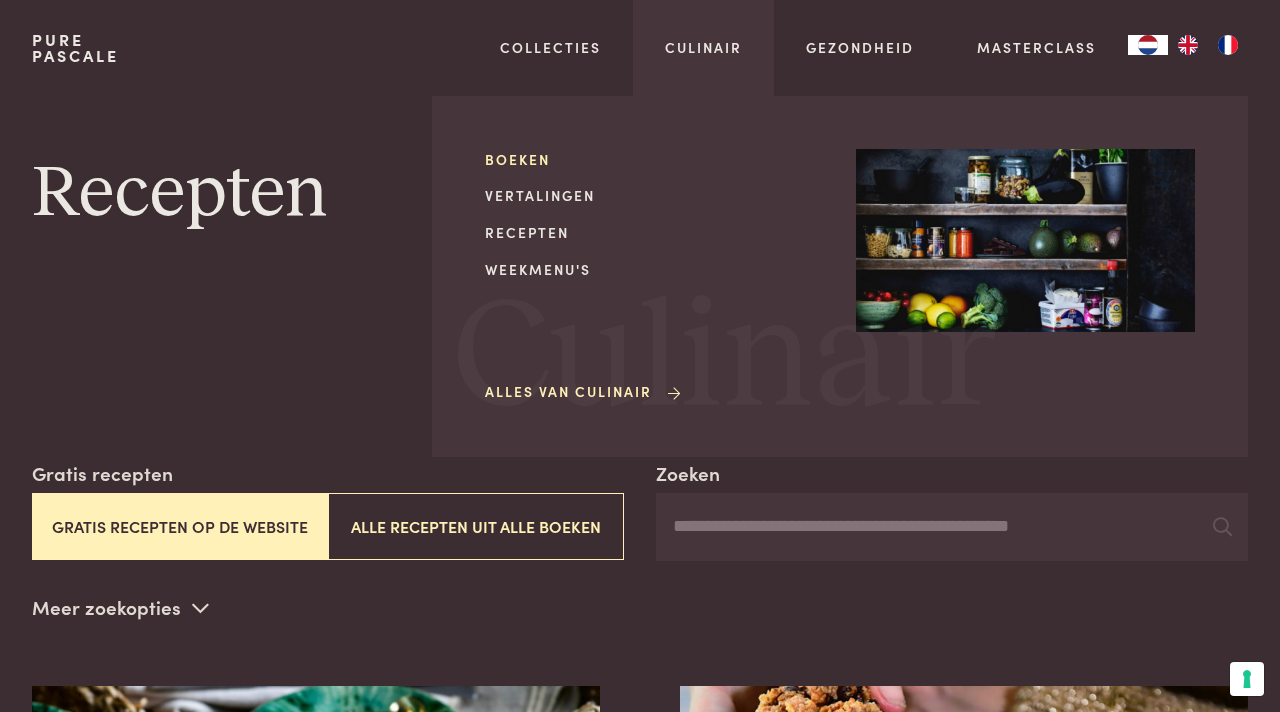 click on "Boeken" at bounding box center (654, 159) 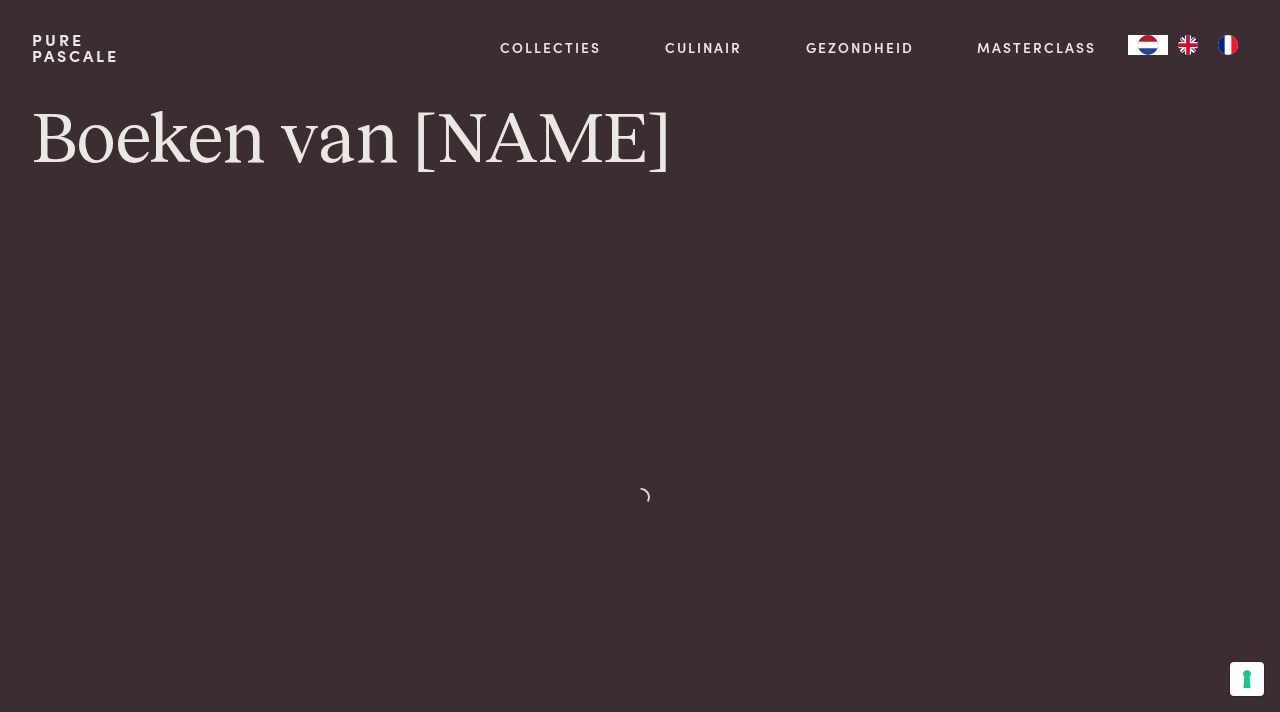 scroll, scrollTop: 0, scrollLeft: 0, axis: both 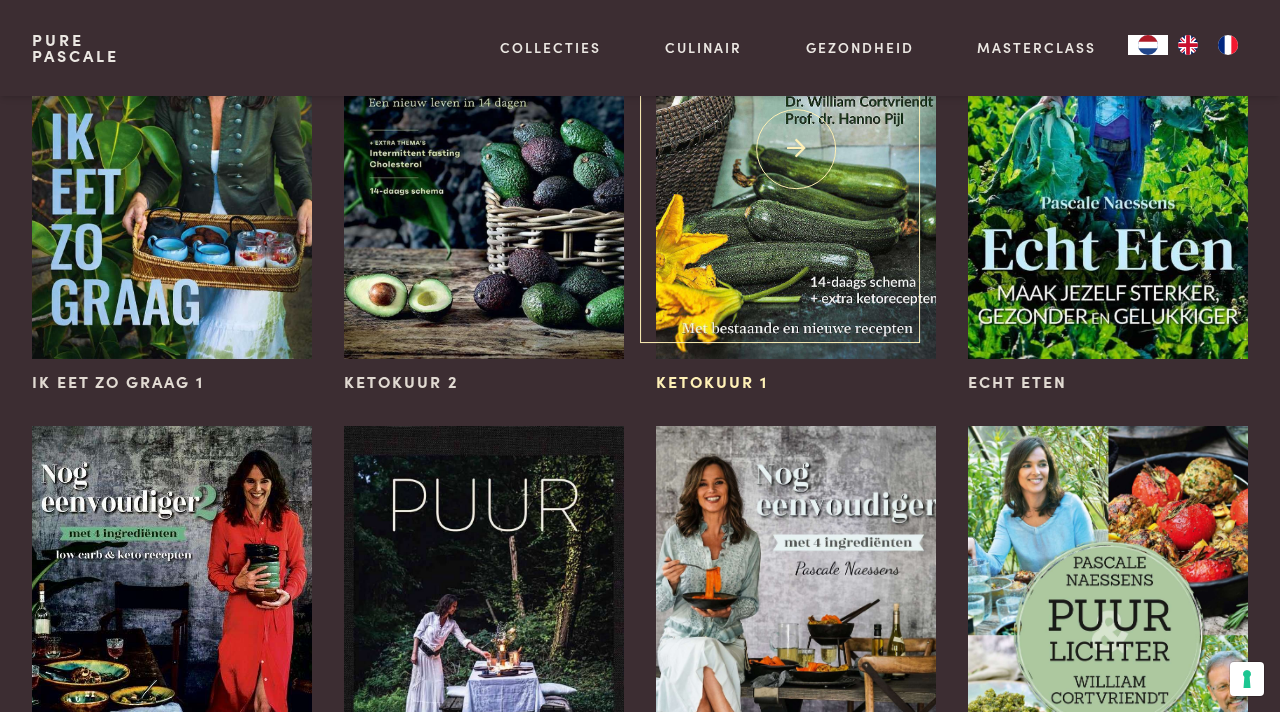 click at bounding box center (796, 149) 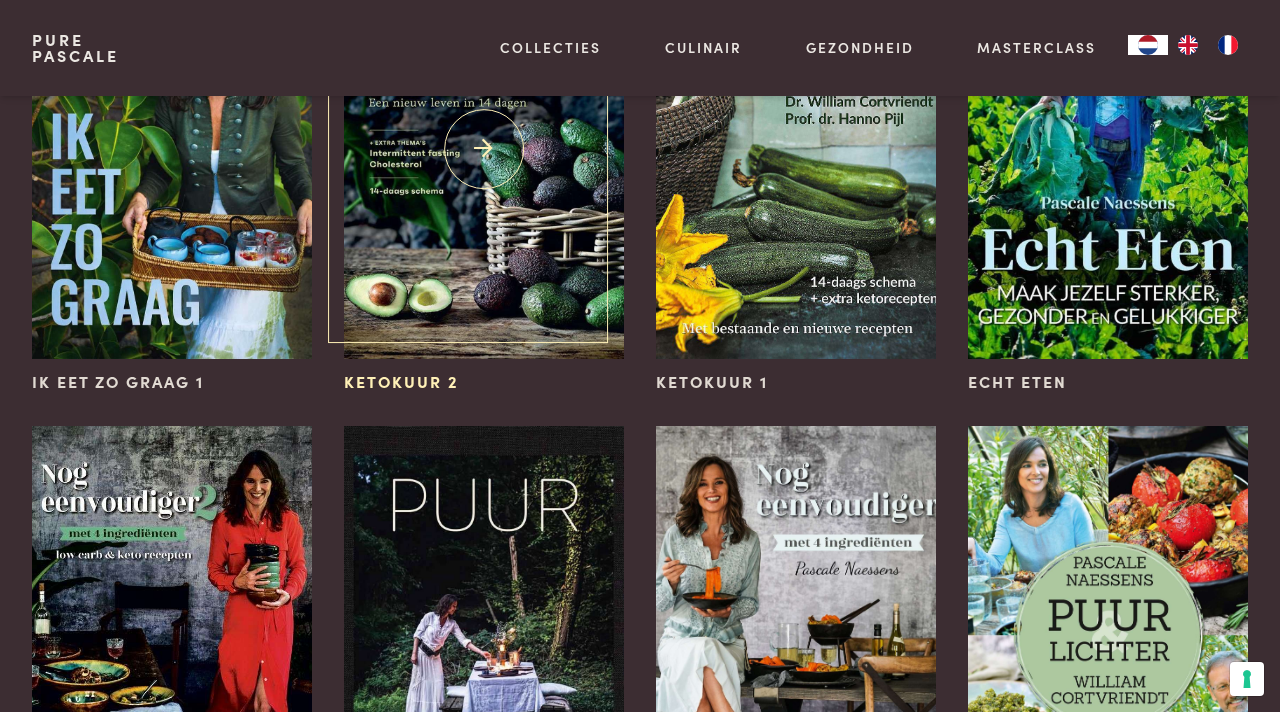 click at bounding box center [484, 149] 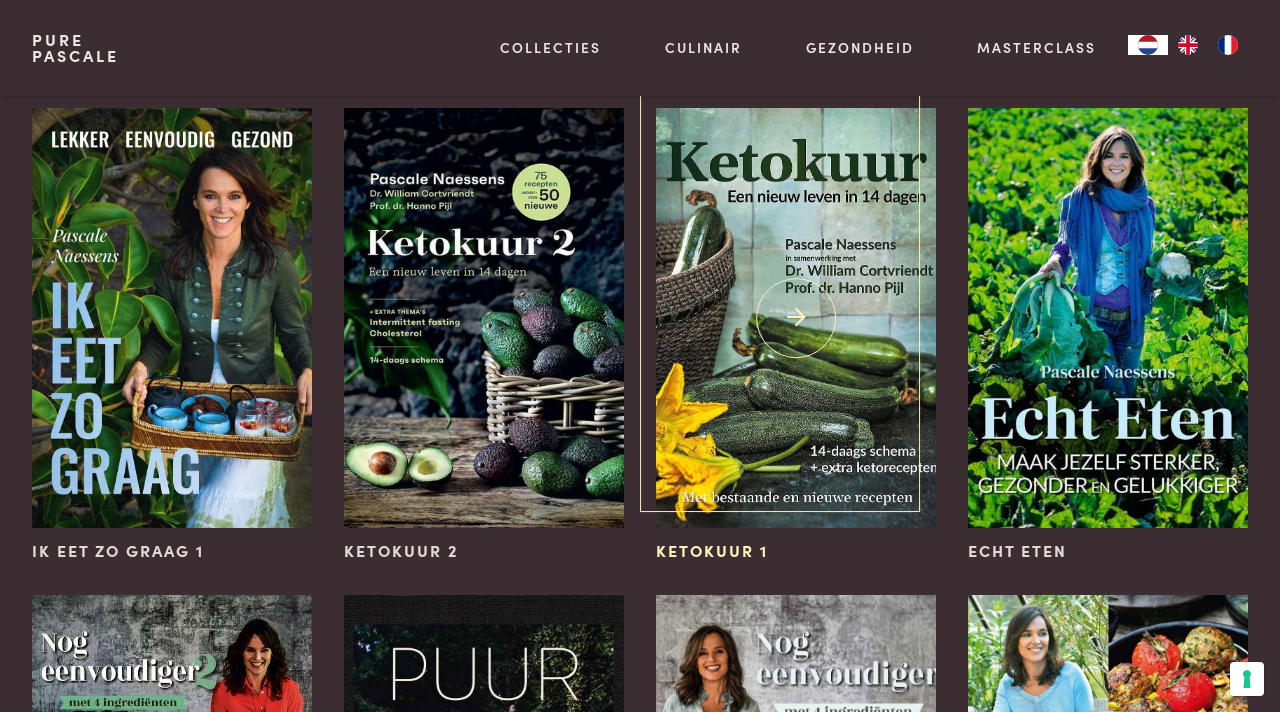 scroll, scrollTop: 1177, scrollLeft: 0, axis: vertical 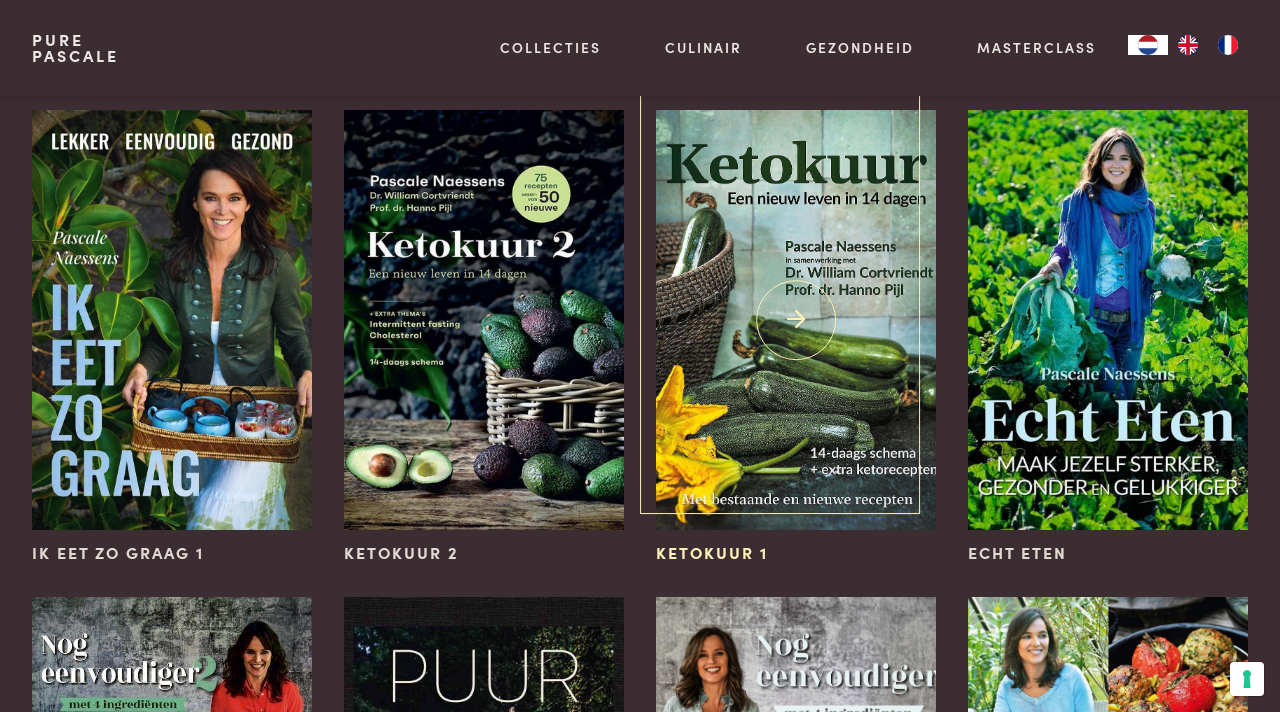 click at bounding box center (796, 320) 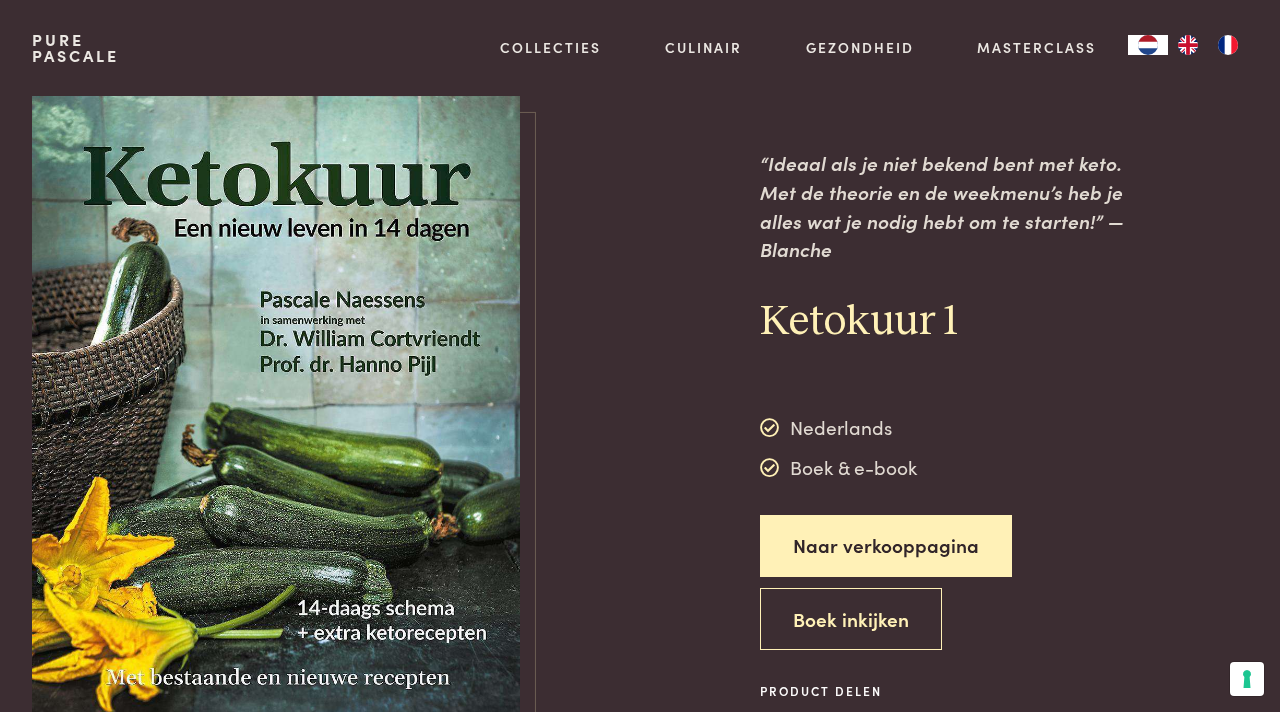 scroll, scrollTop: 0, scrollLeft: 0, axis: both 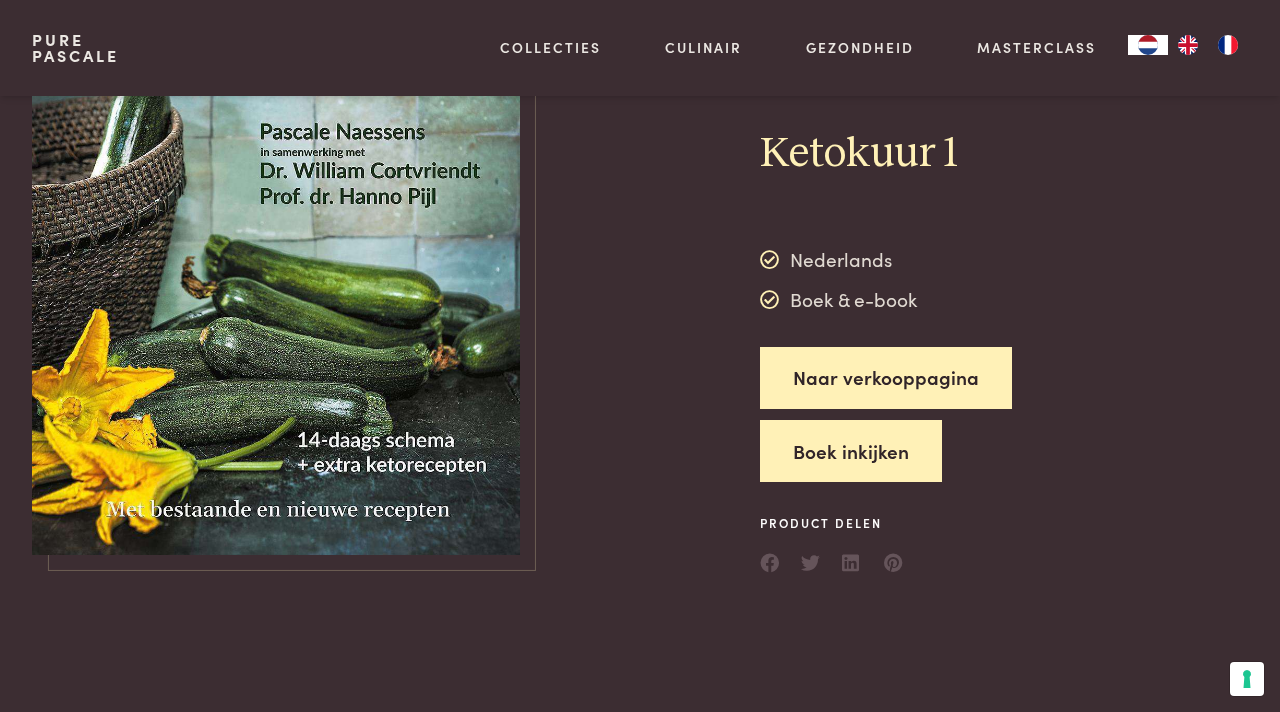 click on "Boek inkijken" at bounding box center [851, 451] 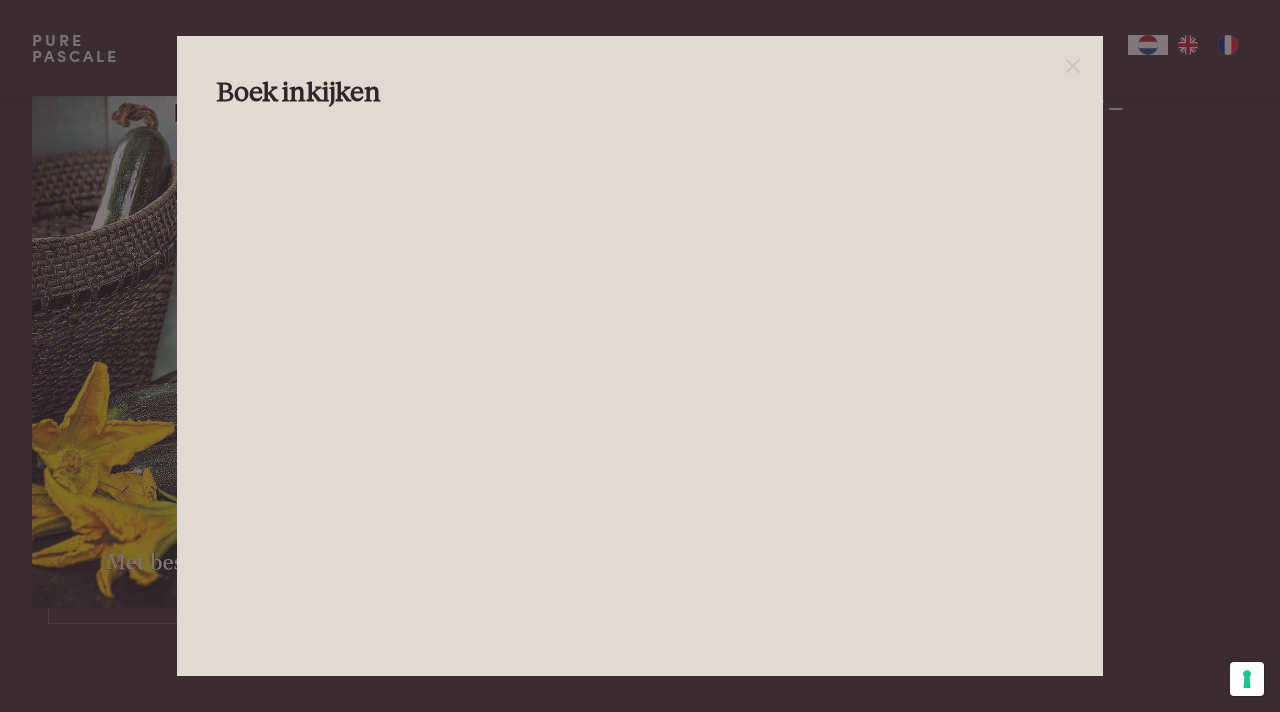 scroll, scrollTop: 102, scrollLeft: 0, axis: vertical 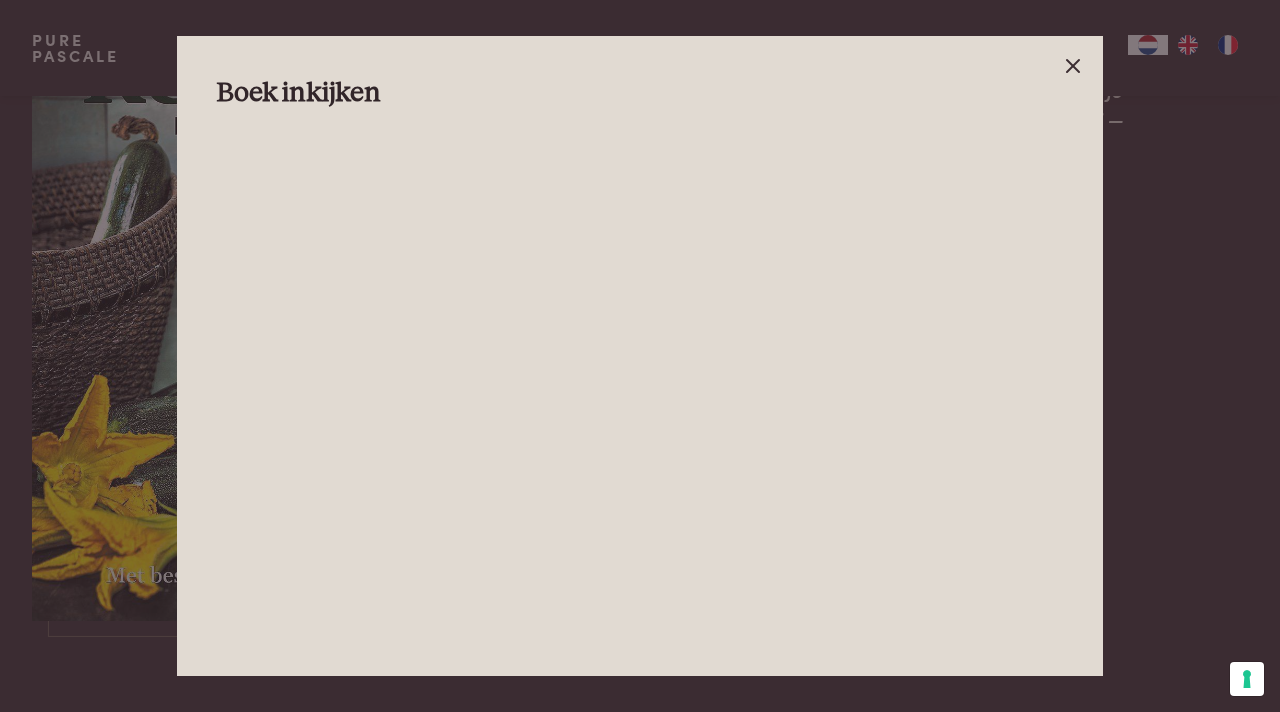 click 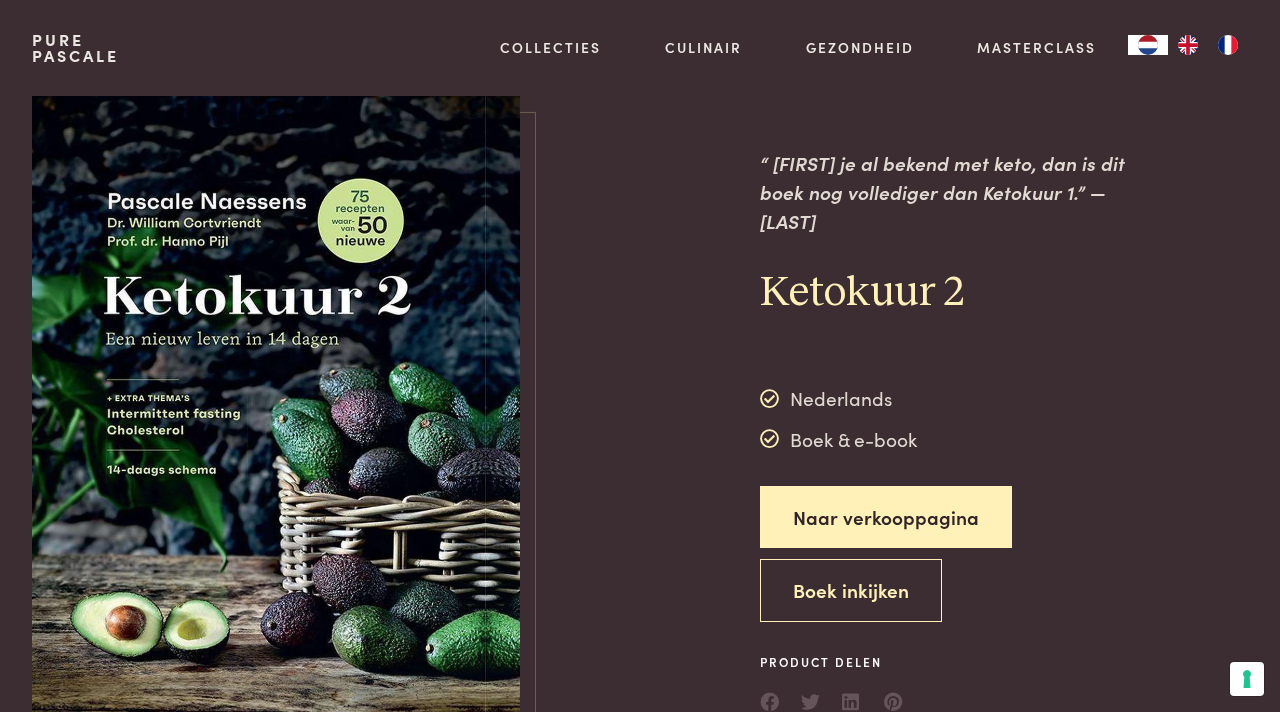 scroll, scrollTop: 0, scrollLeft: 0, axis: both 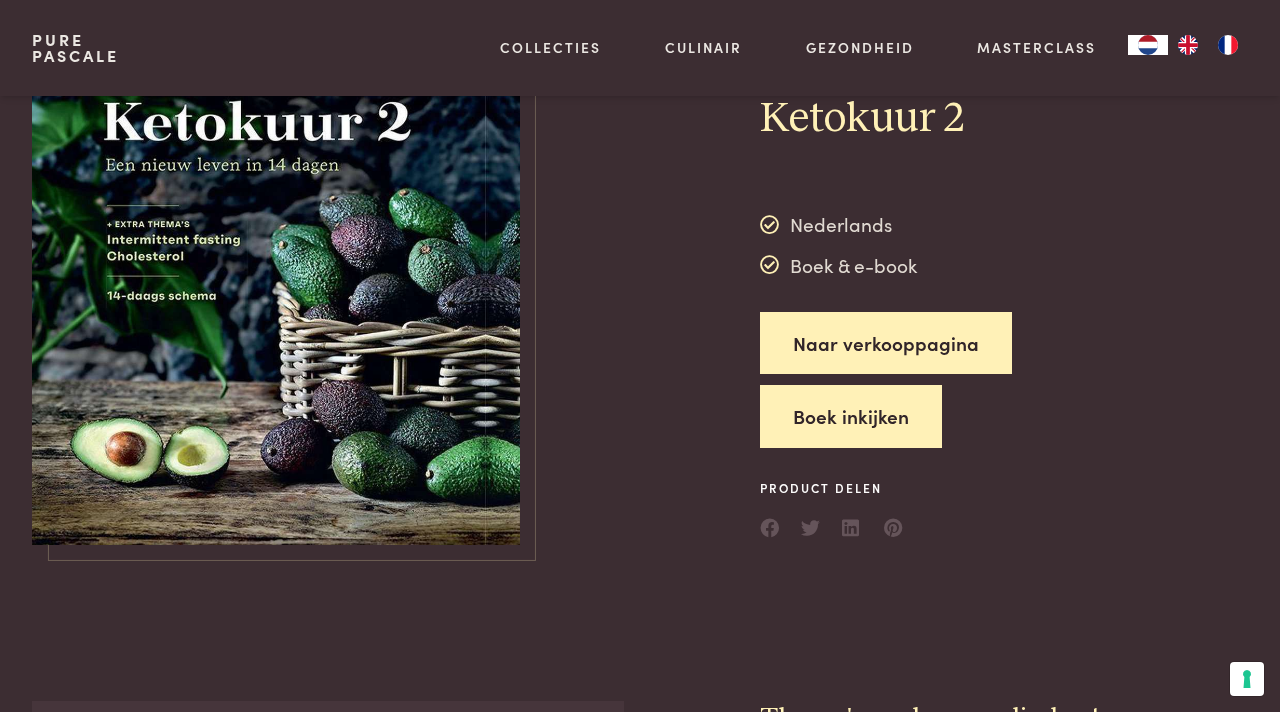 click on "Boek inkijken" at bounding box center [851, 416] 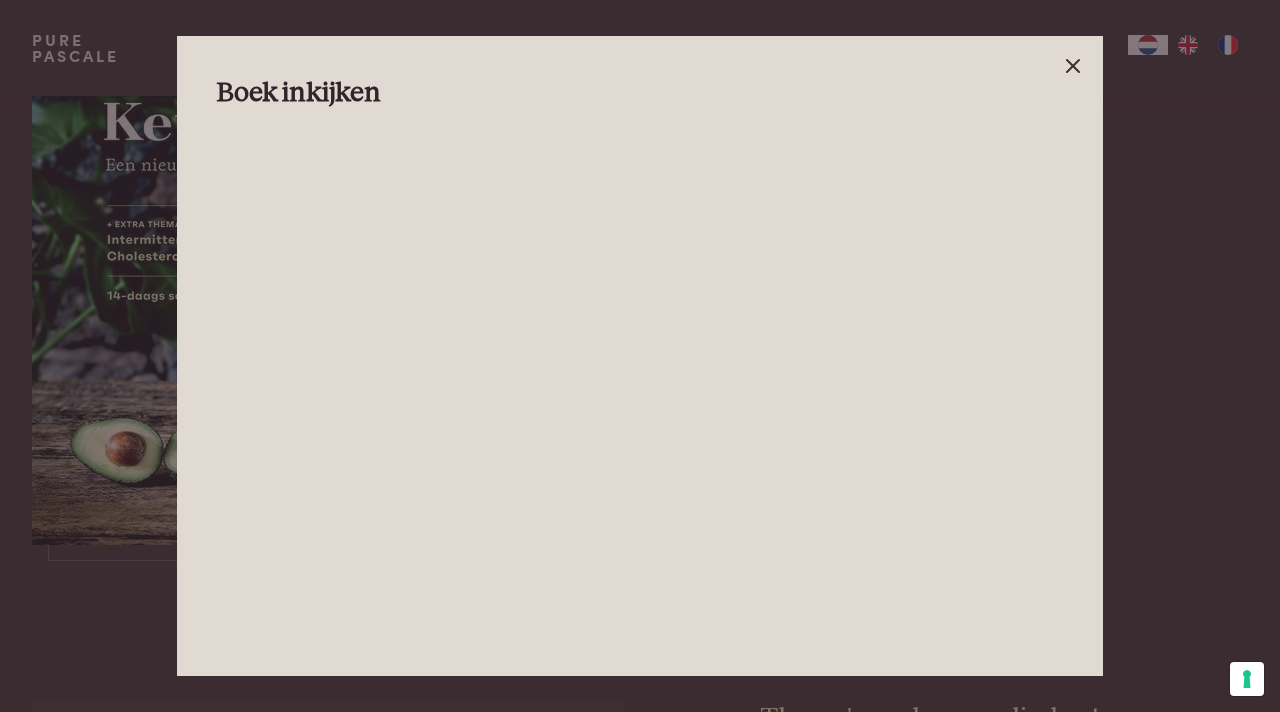 click 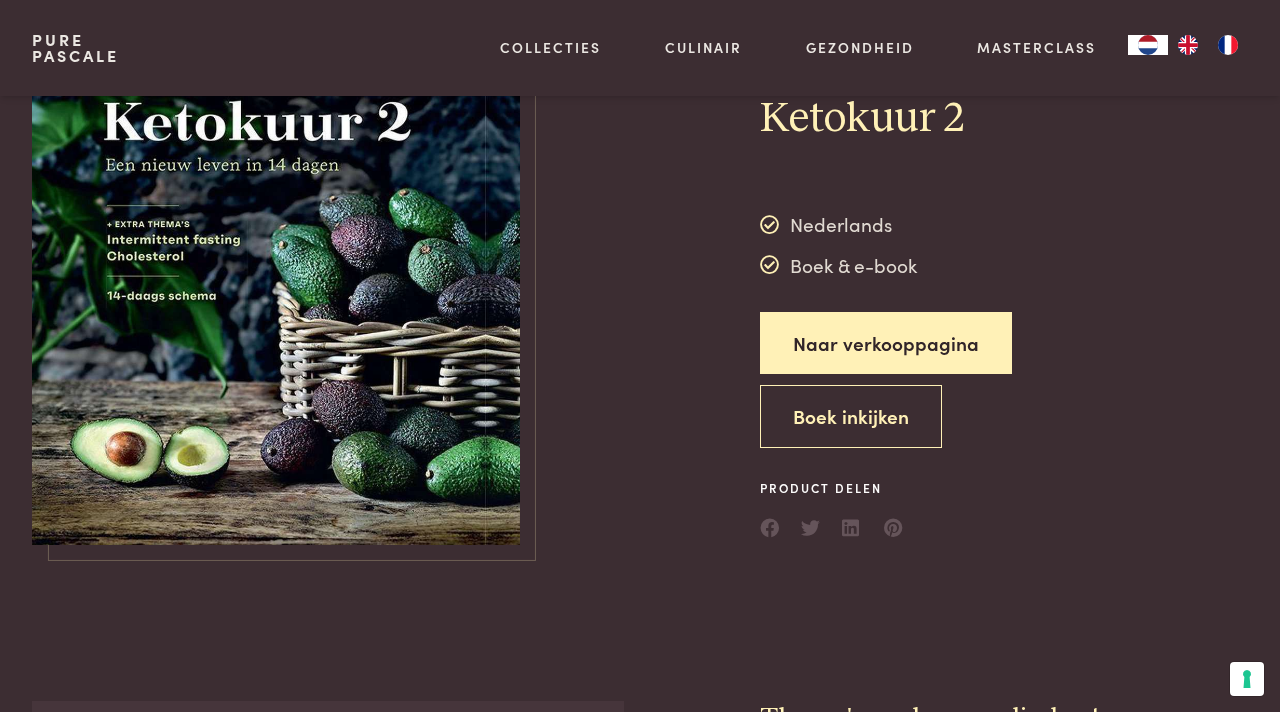 scroll, scrollTop: 200, scrollLeft: 0, axis: vertical 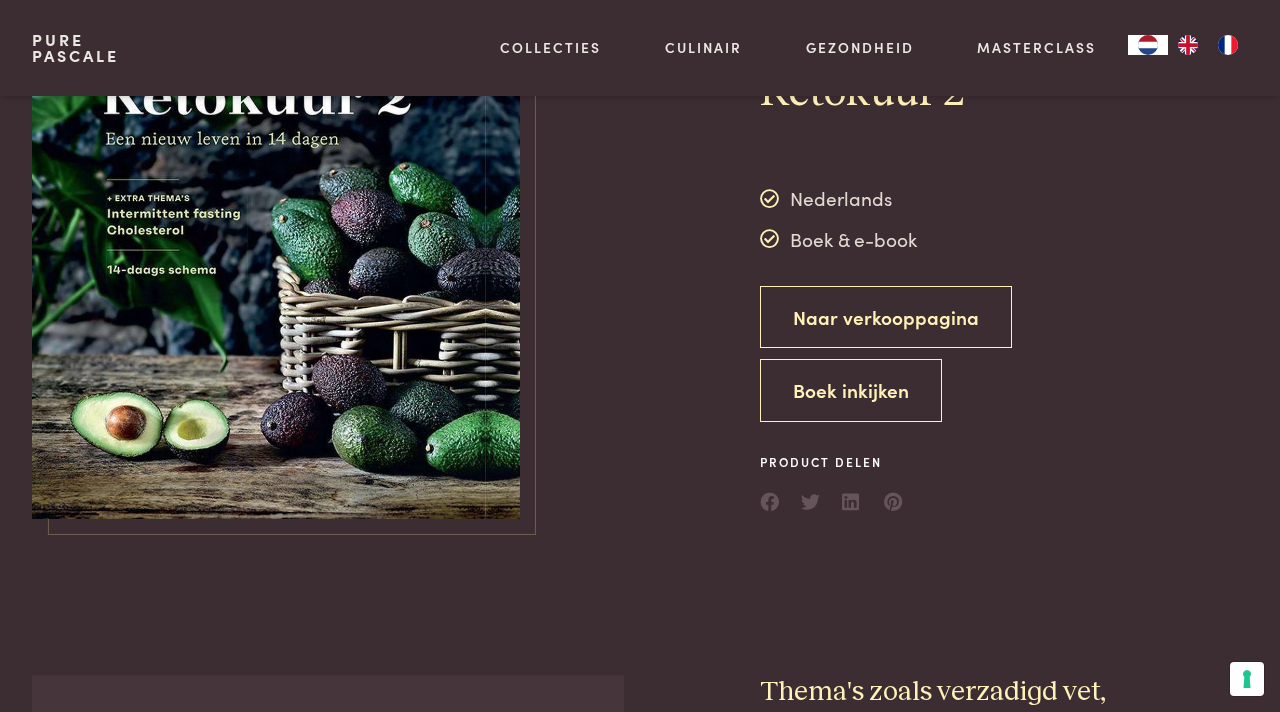 click on "Naar verkooppagina" at bounding box center (886, 317) 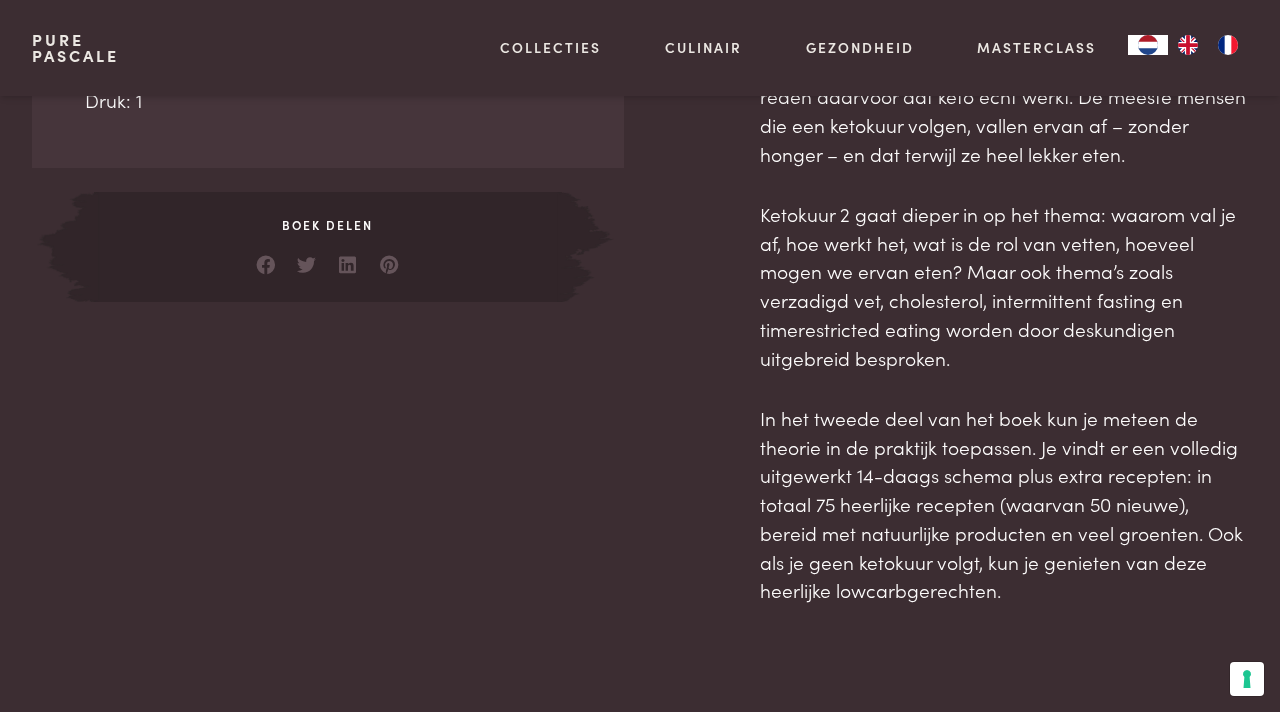 scroll, scrollTop: 1113, scrollLeft: 0, axis: vertical 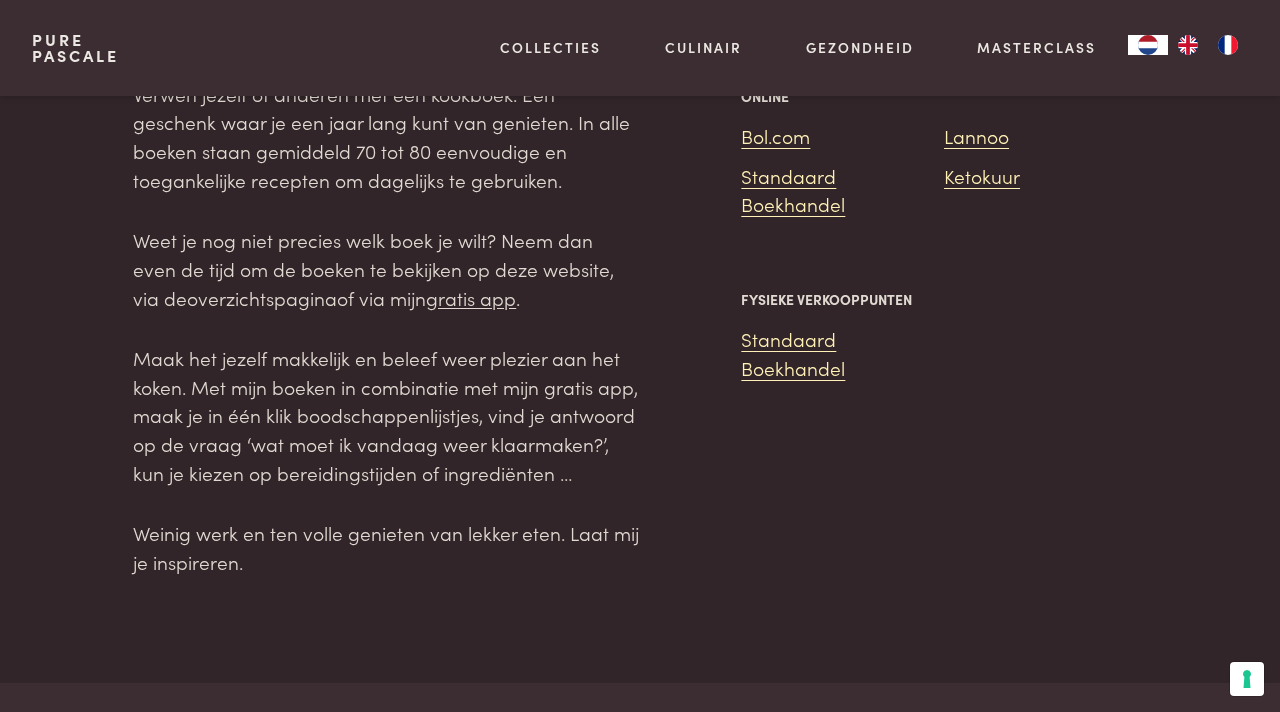 click on "overzichtspagina" at bounding box center (262, 297) 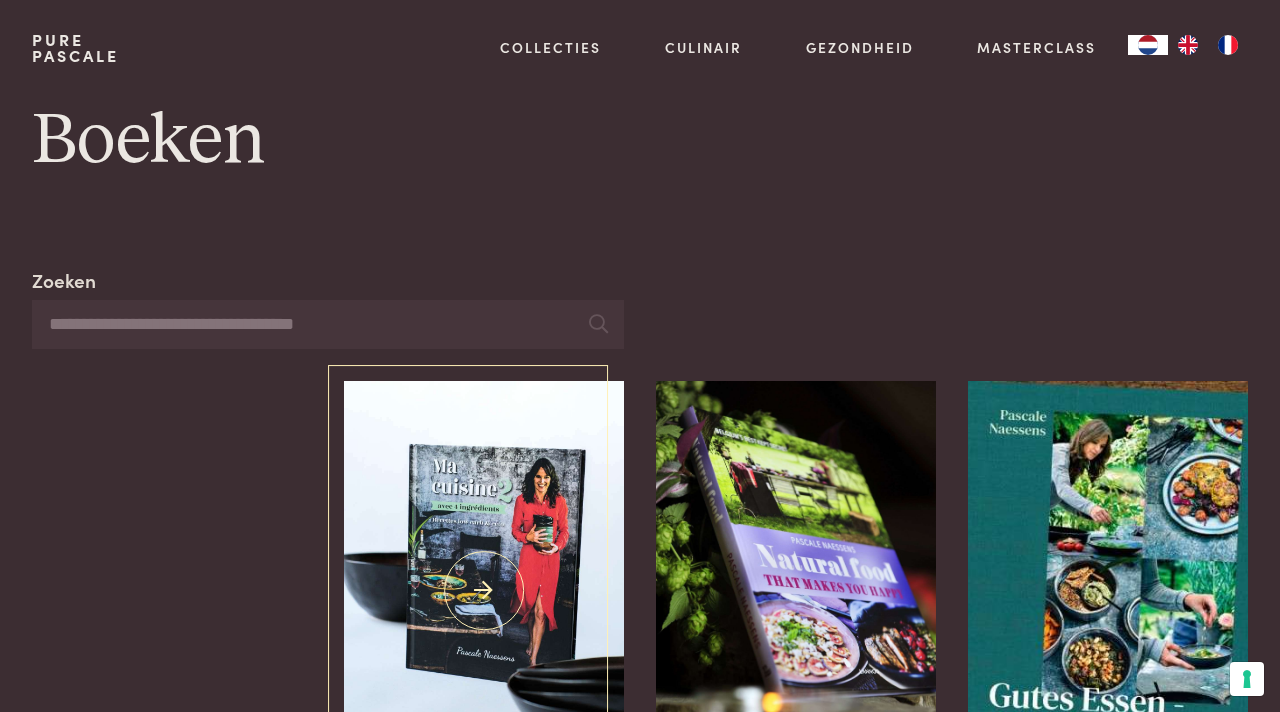 scroll, scrollTop: 0, scrollLeft: 0, axis: both 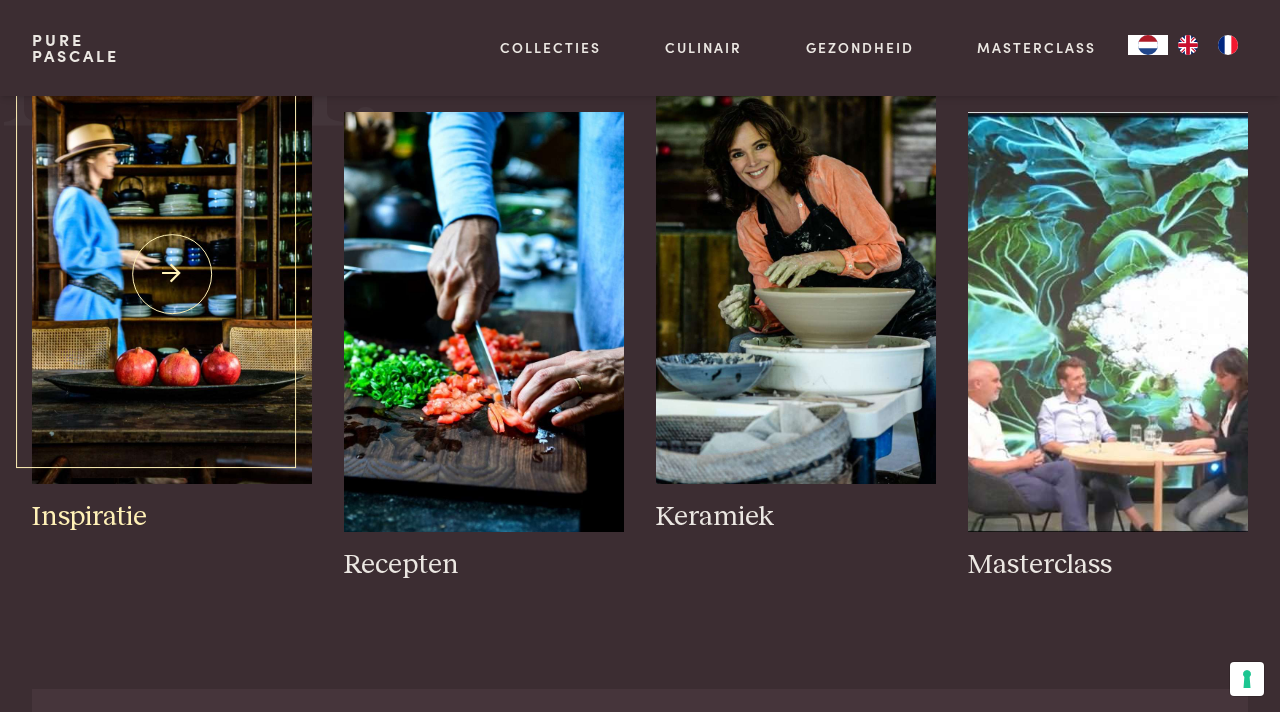 click at bounding box center [172, 274] 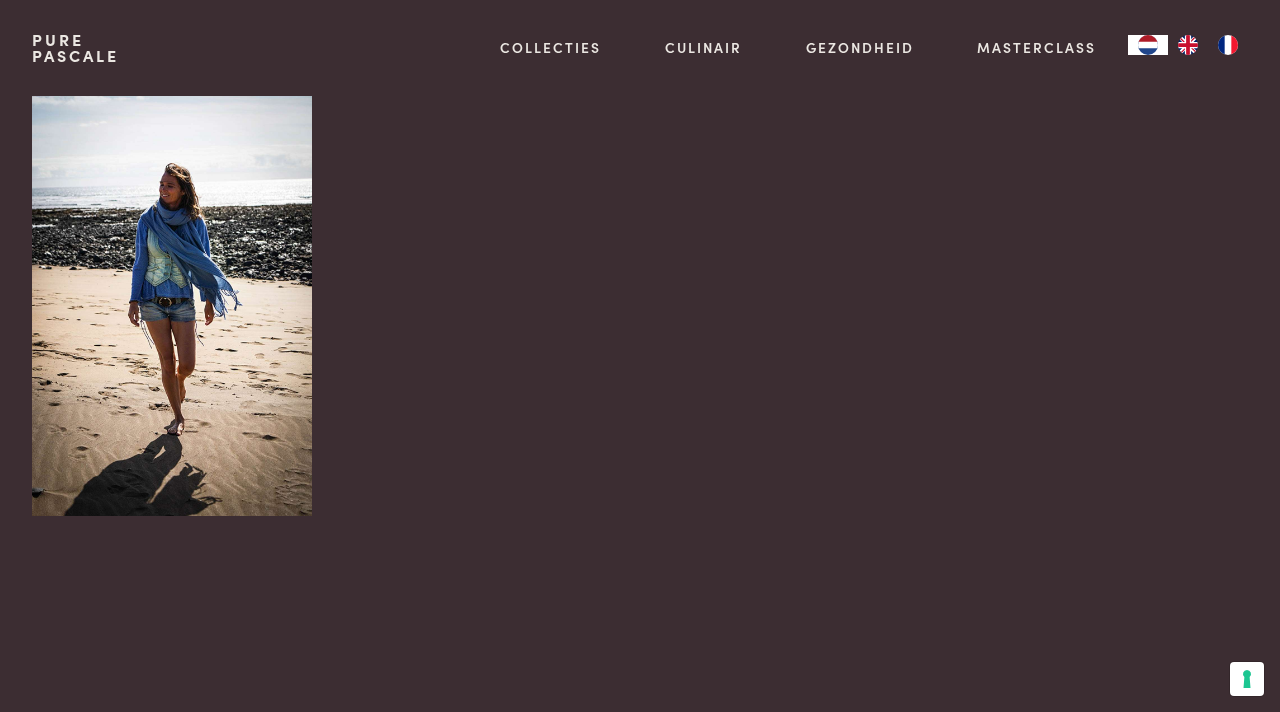 scroll, scrollTop: 0, scrollLeft: 0, axis: both 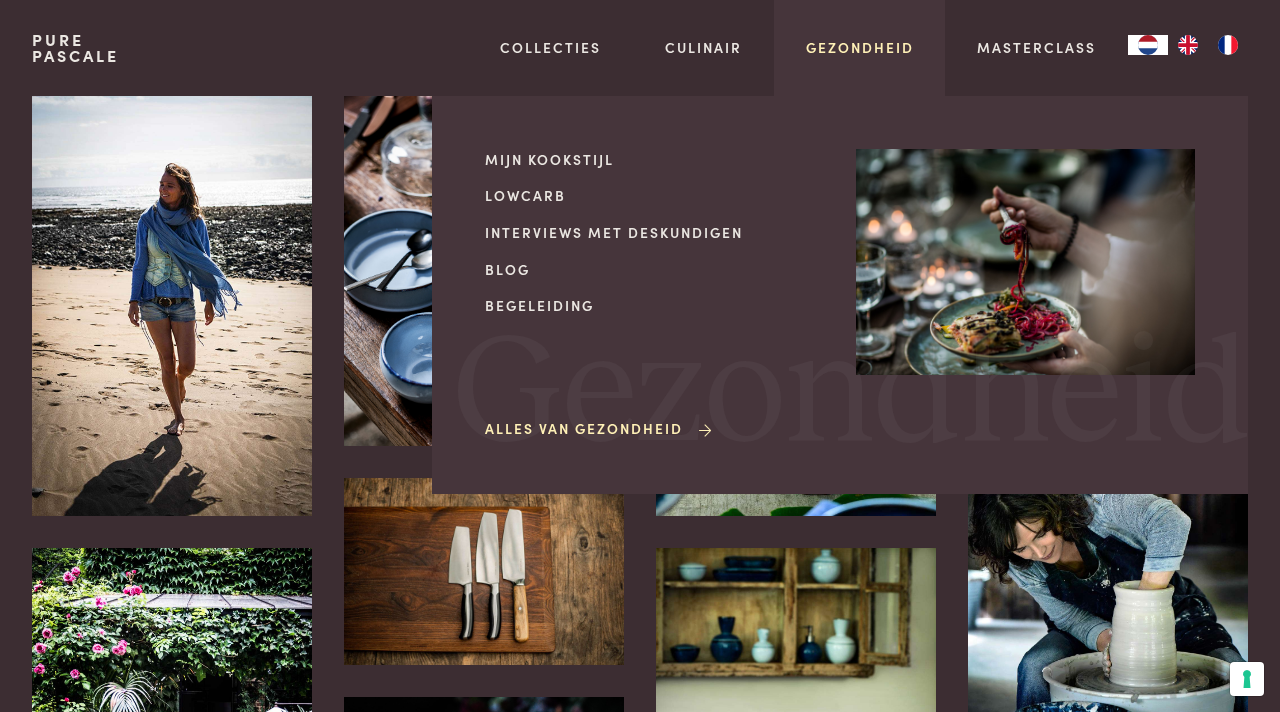 click on "Gezondheid" at bounding box center [860, 47] 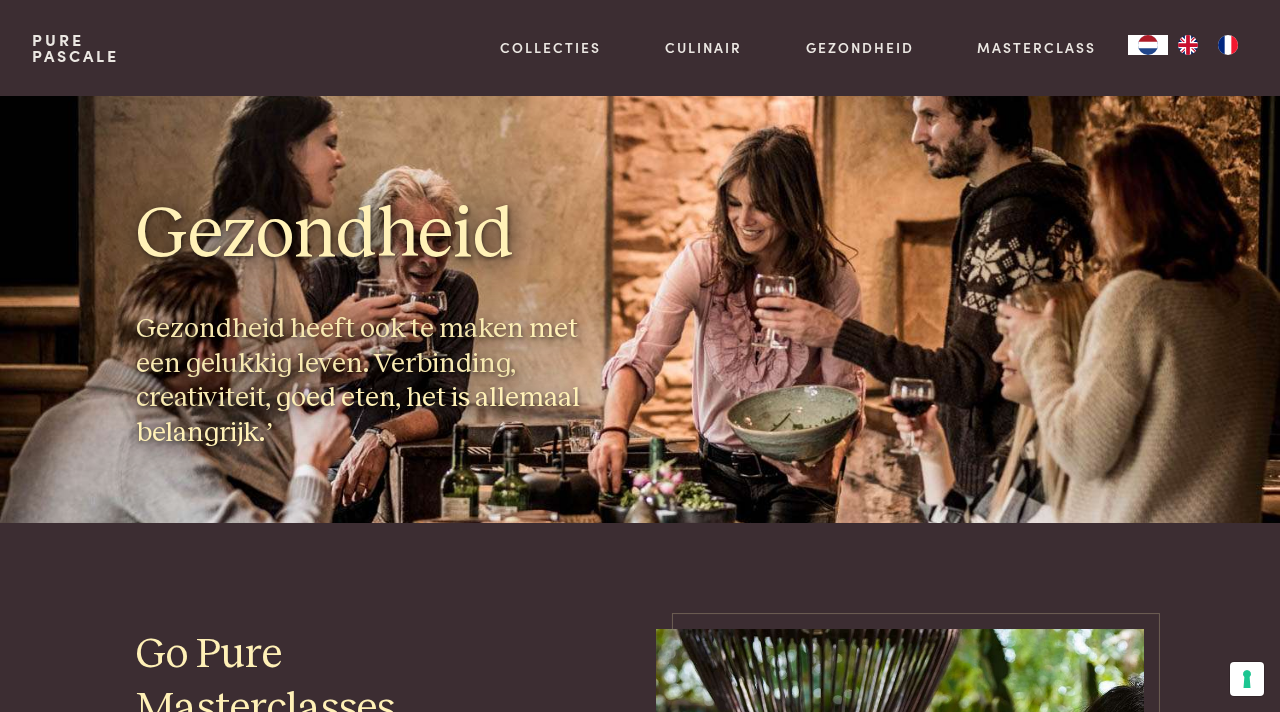 scroll, scrollTop: 0, scrollLeft: 0, axis: both 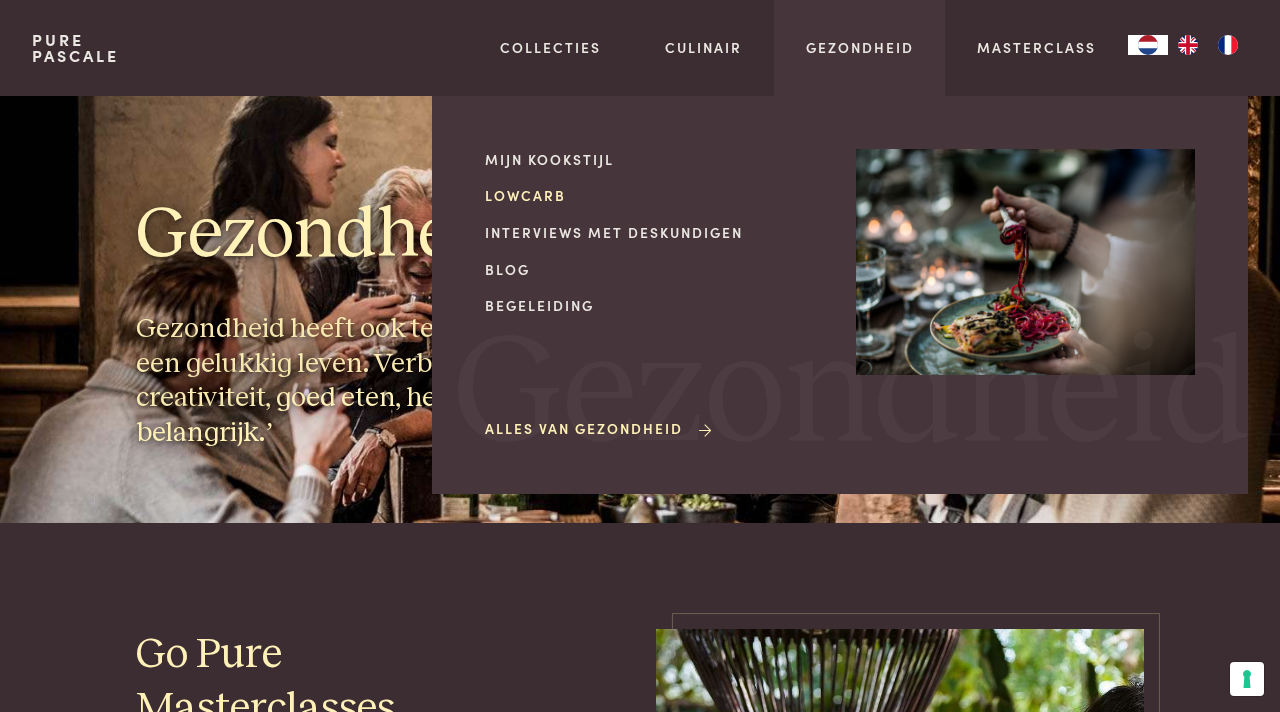 click on "Lowcarb" at bounding box center [654, 195] 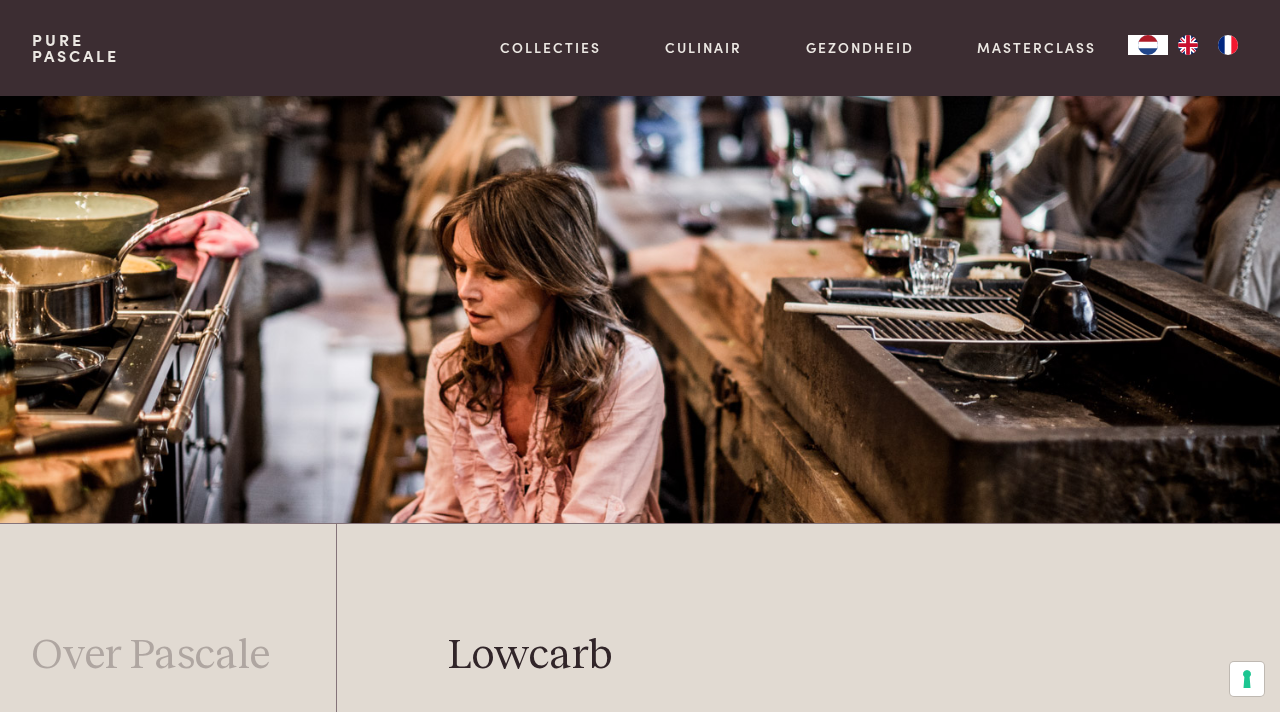 scroll, scrollTop: 322, scrollLeft: 0, axis: vertical 